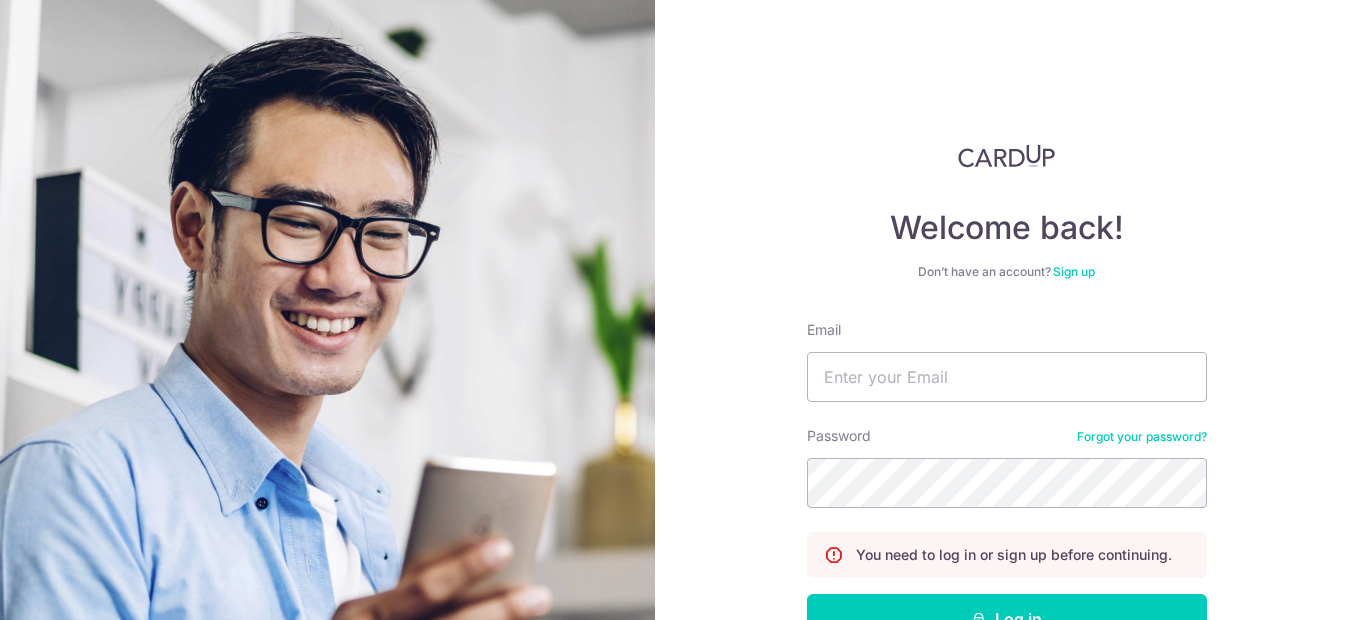 scroll, scrollTop: 0, scrollLeft: 0, axis: both 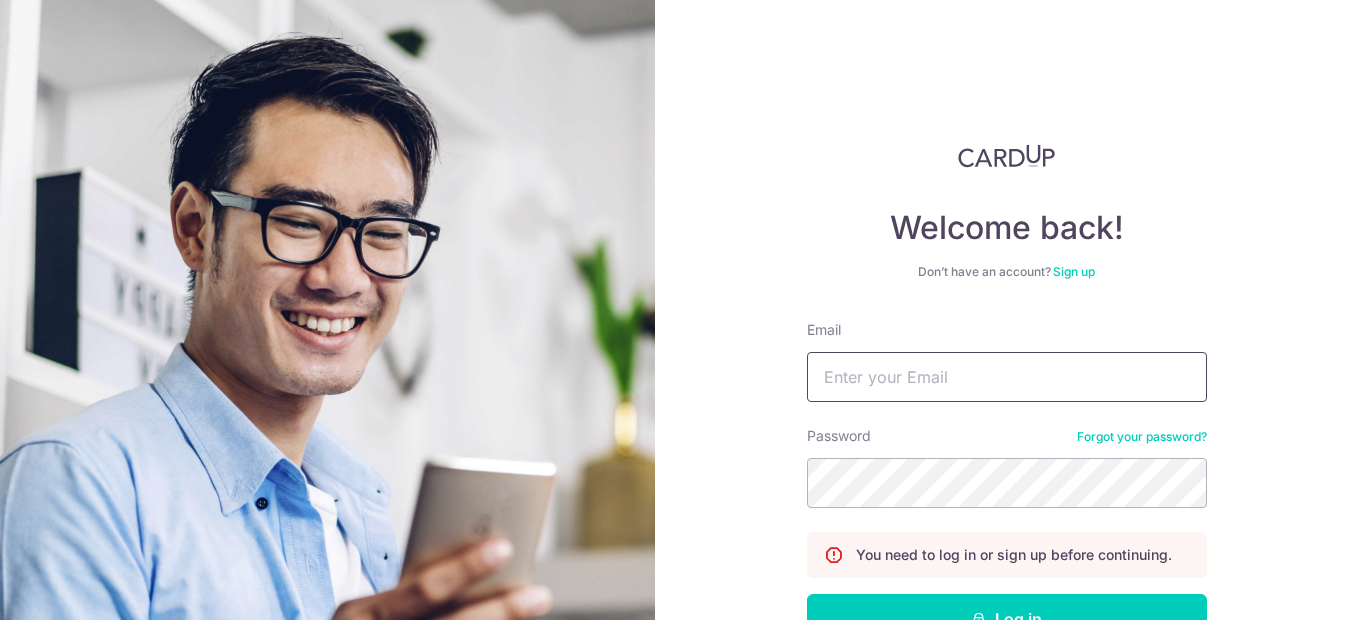 click on "Email" at bounding box center (1007, 377) 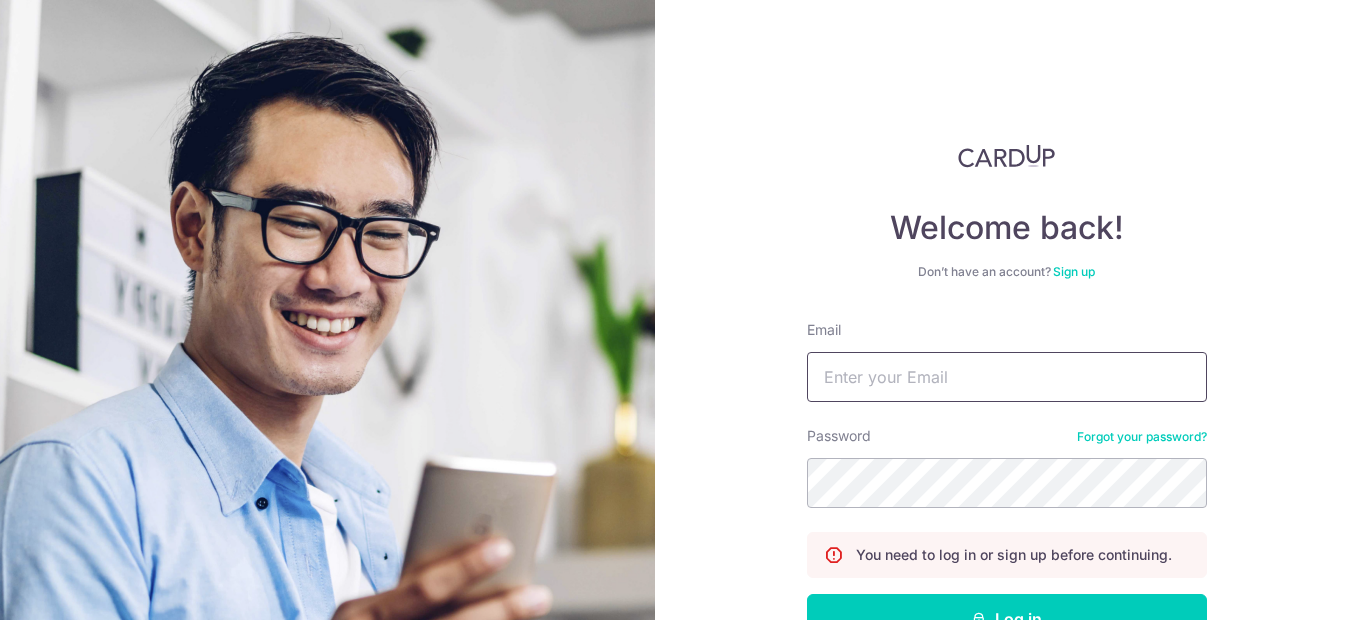 type on "[EMAIL]" 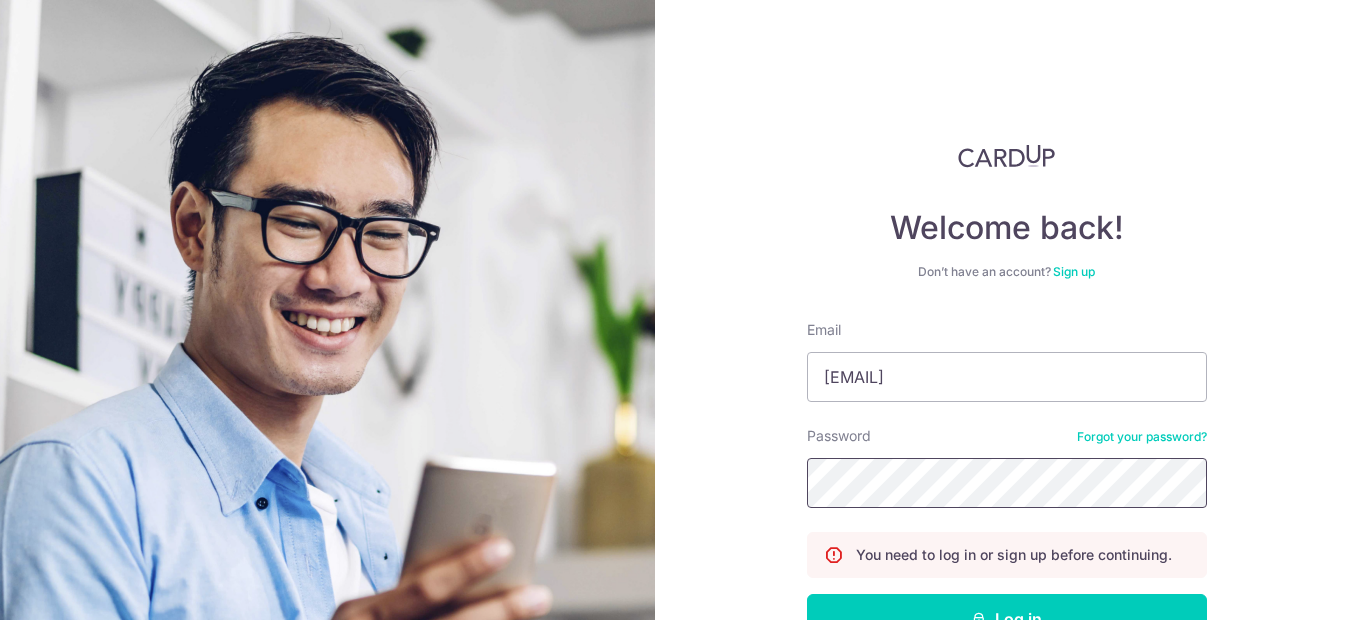 click on "Welcome back!
Don’t have an account?  Sign up
Email
[EMAIL]
Password
Forgot your password?
You need to log in or sign up before continuing.
Log in
By continuing you agree to our
Privacy Policy
&  Terms Of Service
Didn't receive unlock details?
Haven't confirmed your email?" at bounding box center (1006, 310) 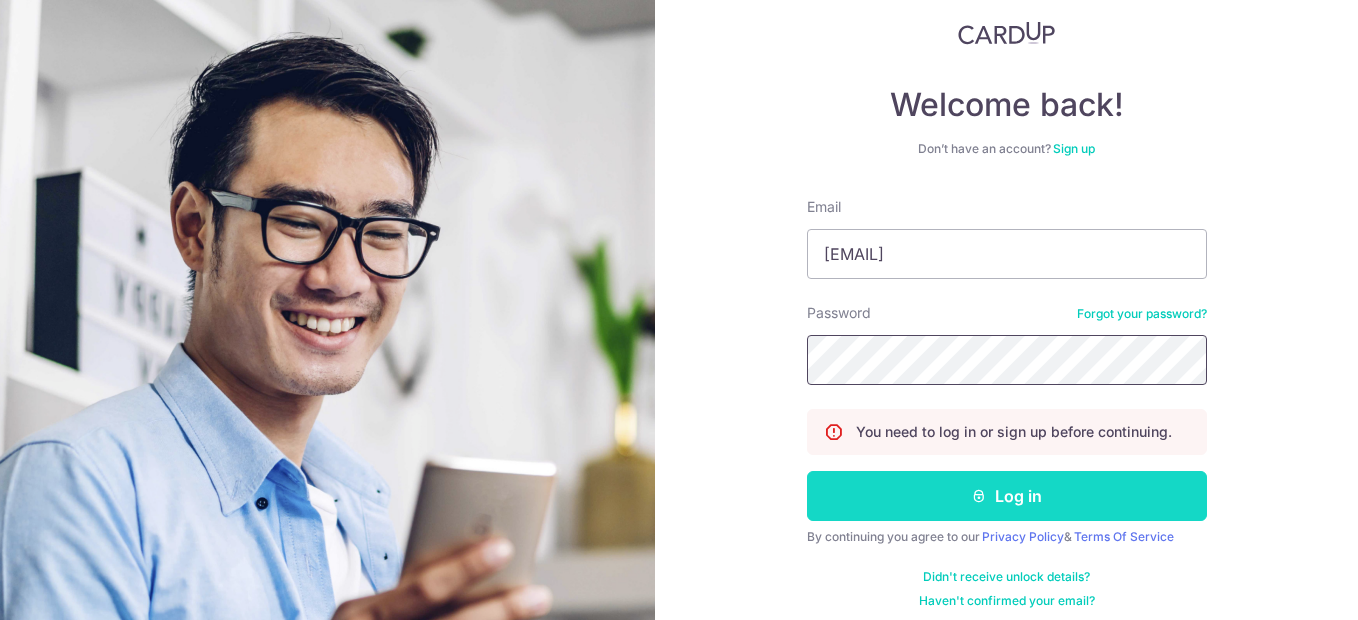 scroll, scrollTop: 136, scrollLeft: 0, axis: vertical 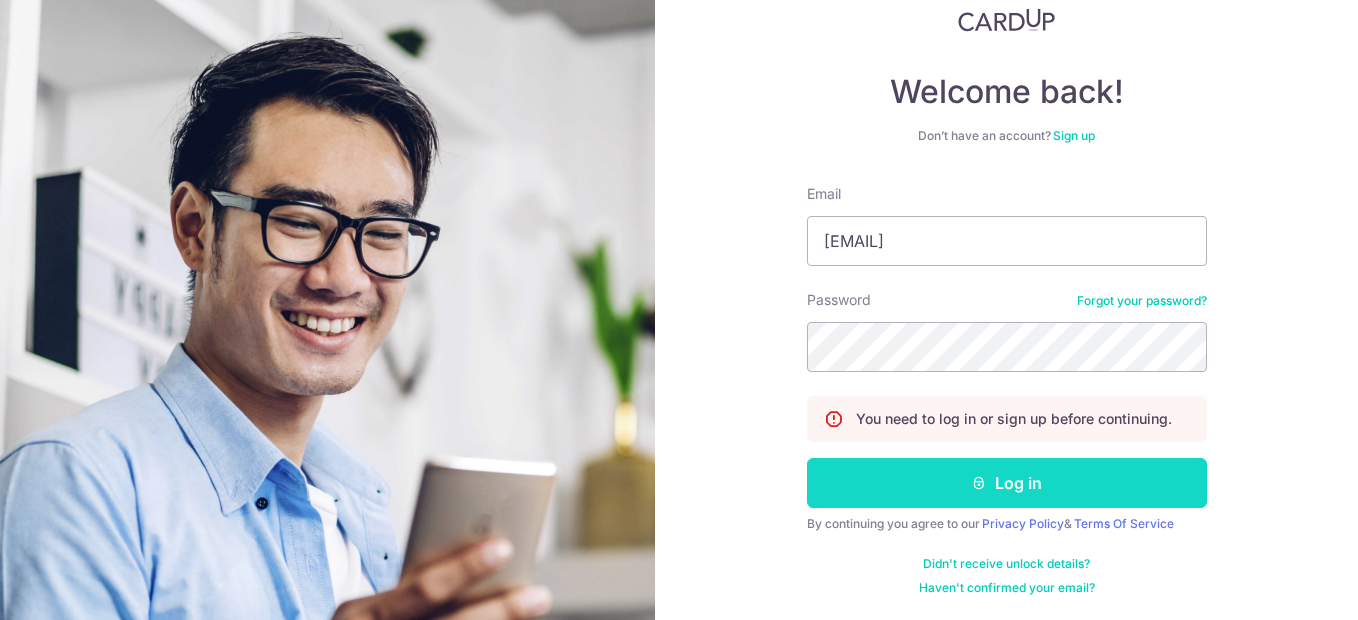 click on "Log in" at bounding box center (1007, 483) 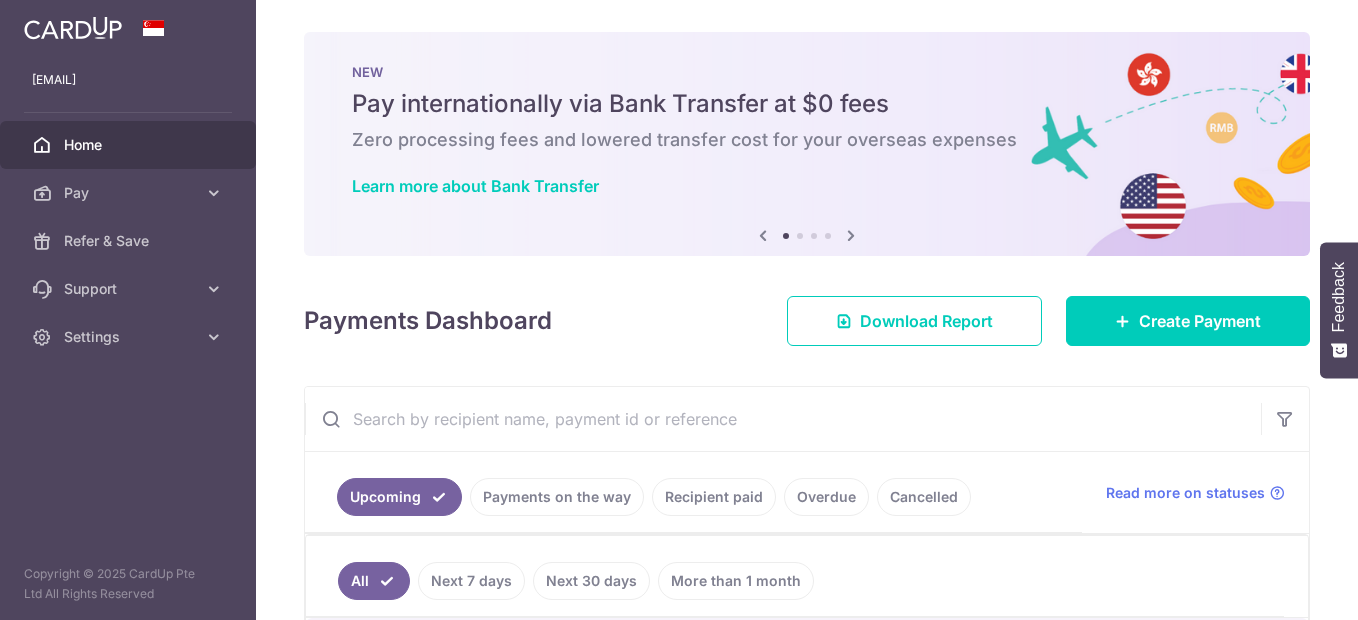 scroll, scrollTop: 0, scrollLeft: 0, axis: both 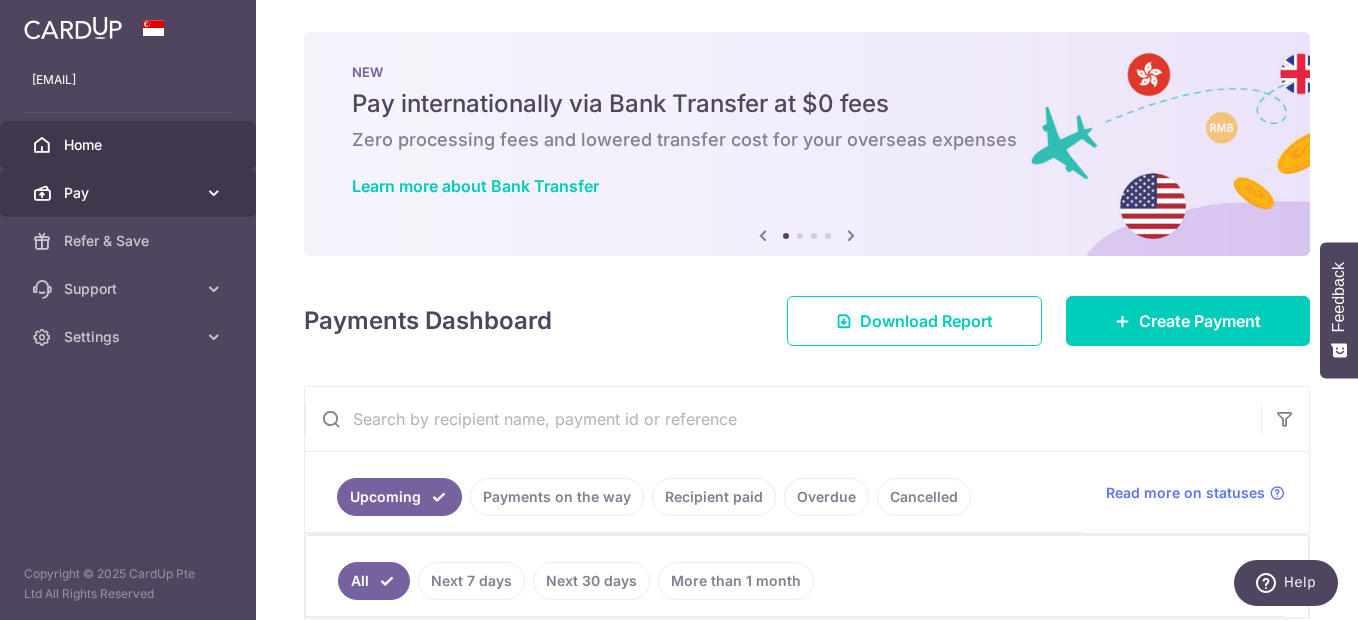 click at bounding box center (214, 193) 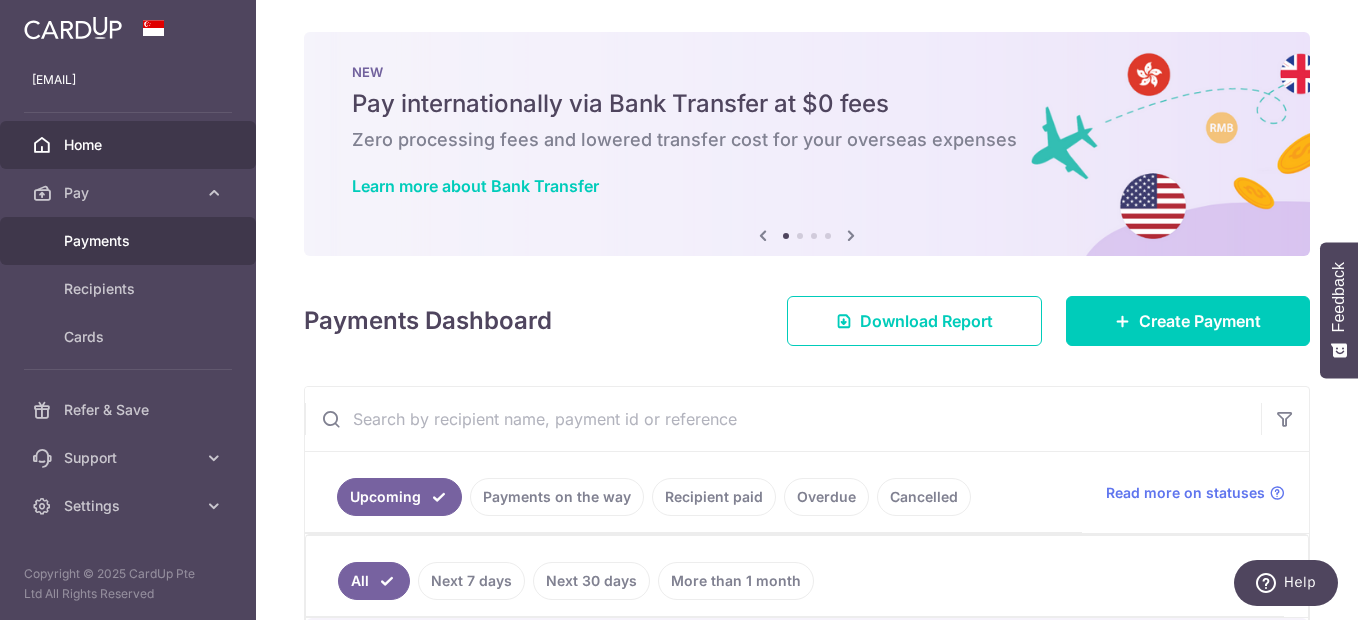 click on "Payments" at bounding box center [130, 241] 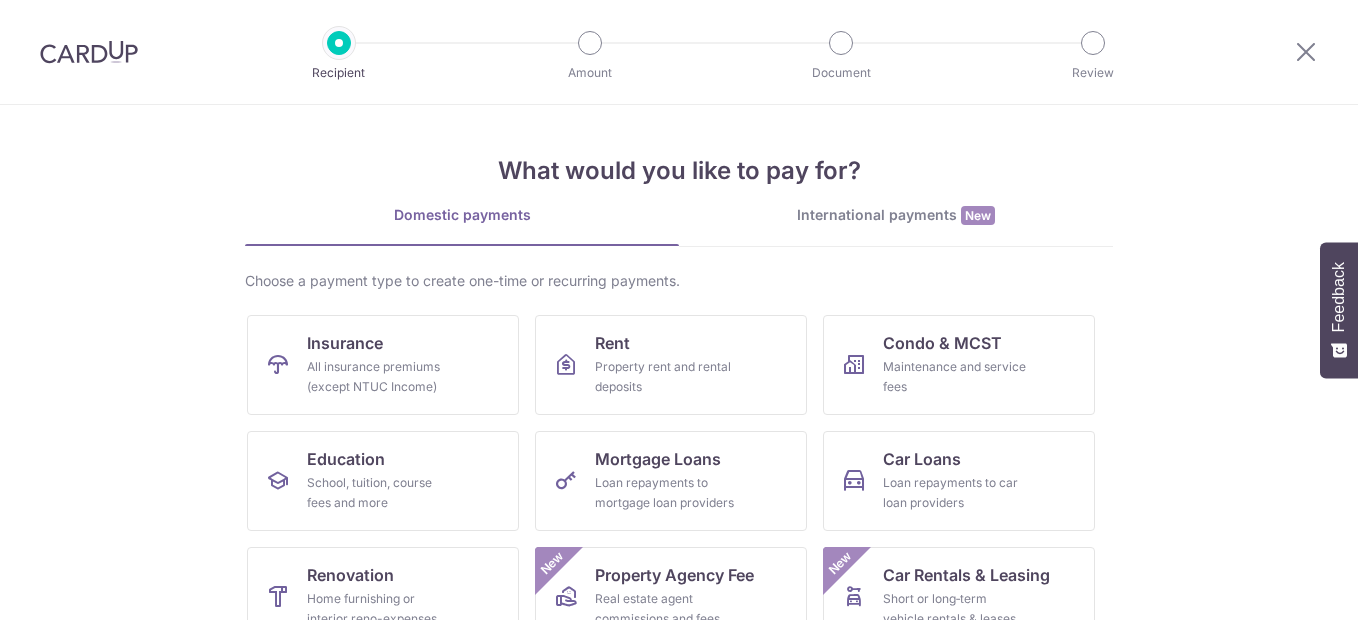 scroll, scrollTop: 0, scrollLeft: 0, axis: both 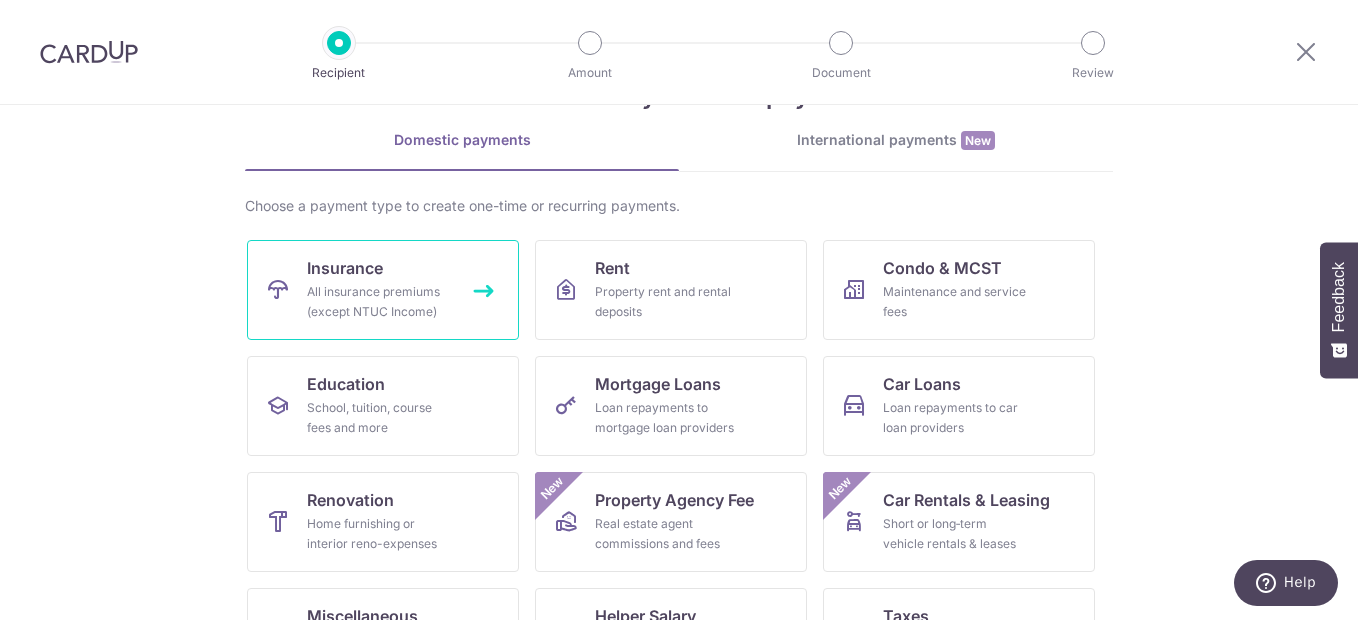 click on "Insurance" at bounding box center (345, 268) 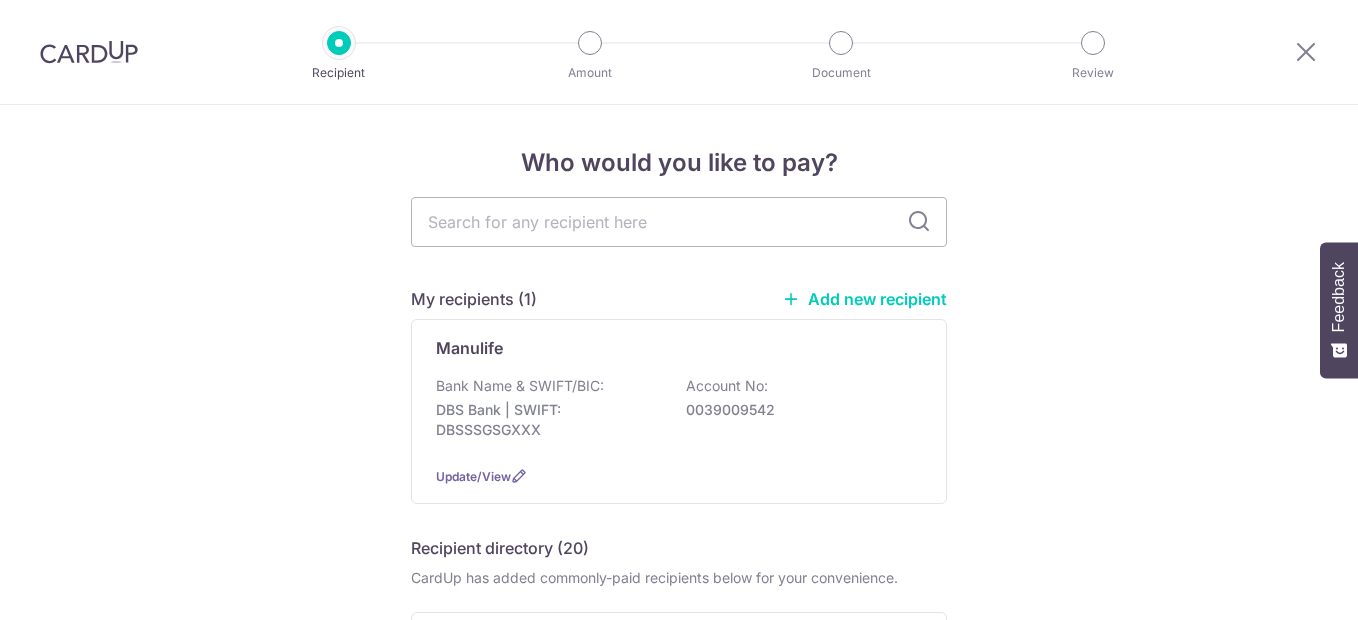 scroll, scrollTop: 0, scrollLeft: 0, axis: both 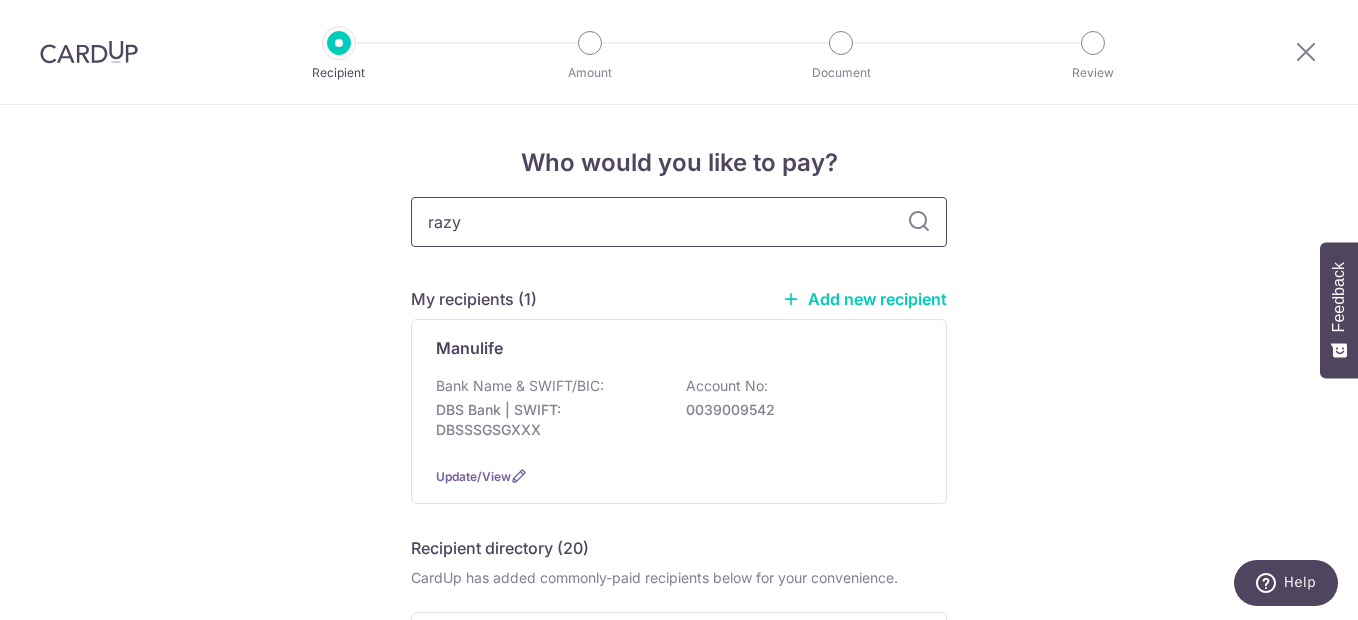 type on "raz" 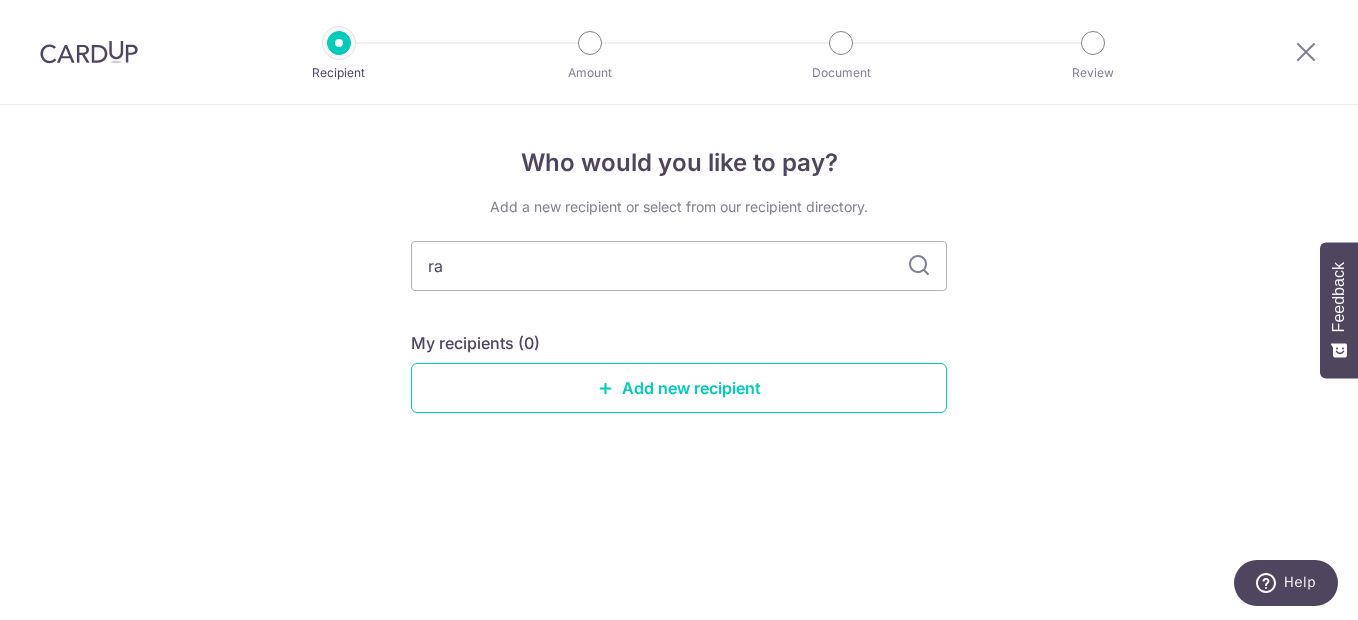 type on "r" 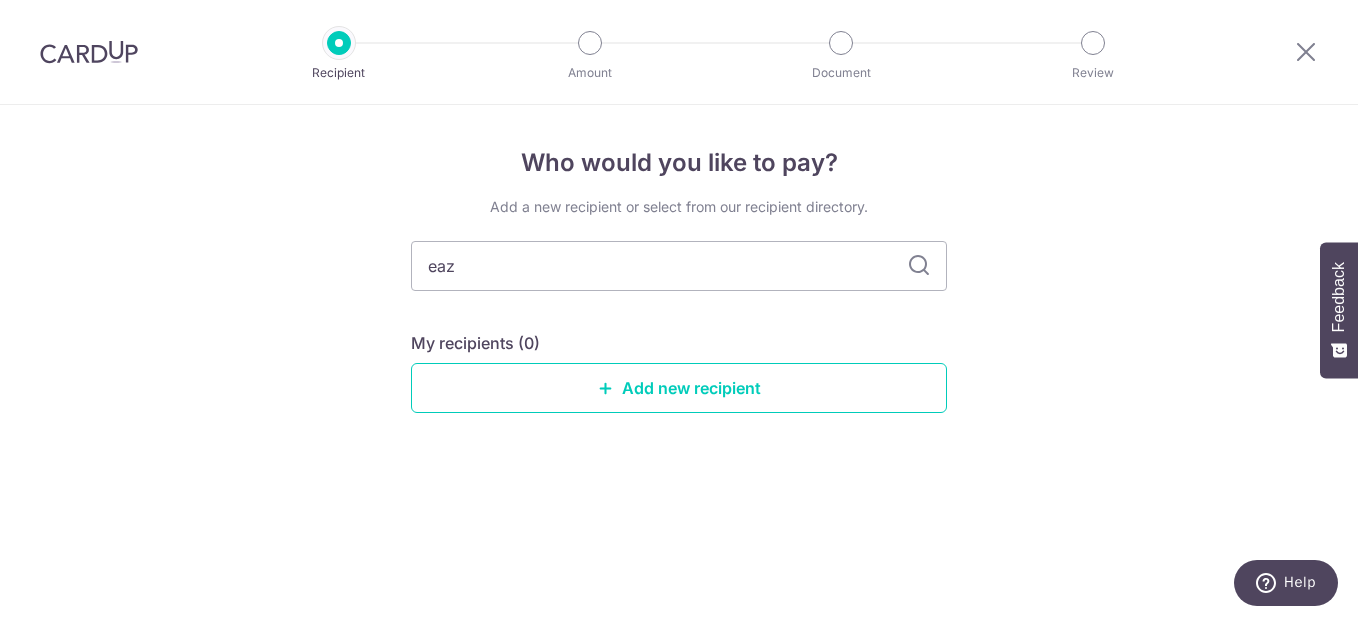 type on "eazy" 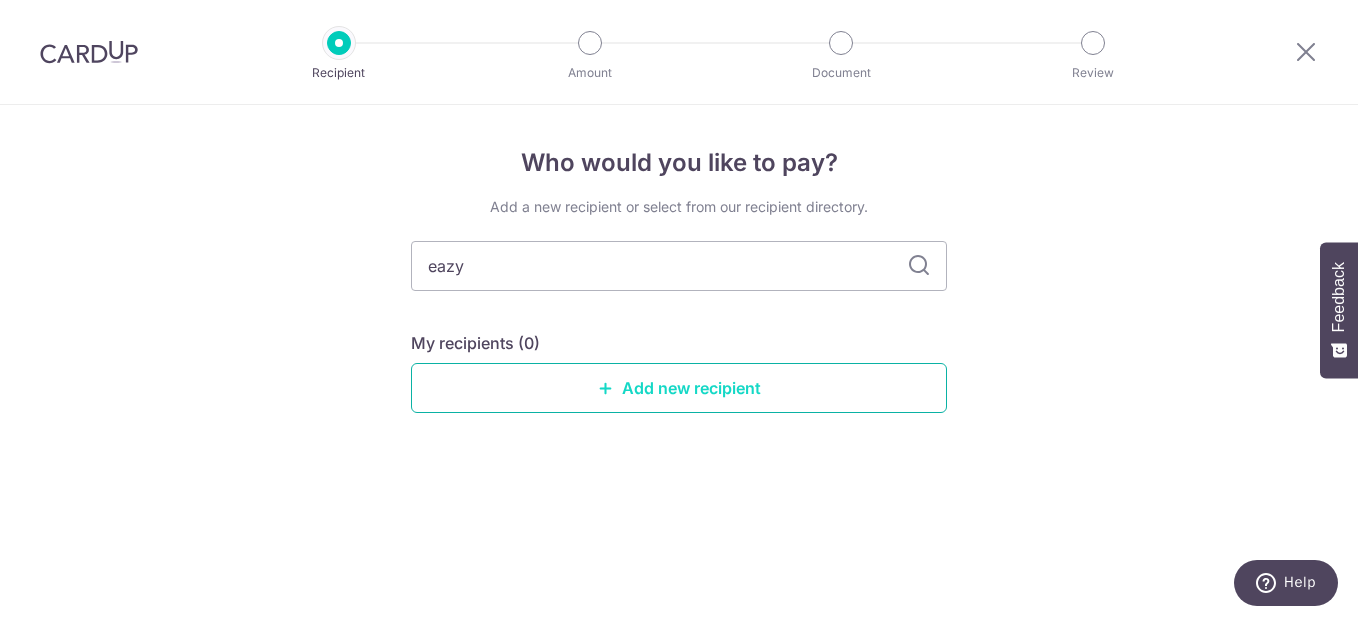 click on "Add new recipient" at bounding box center [679, 388] 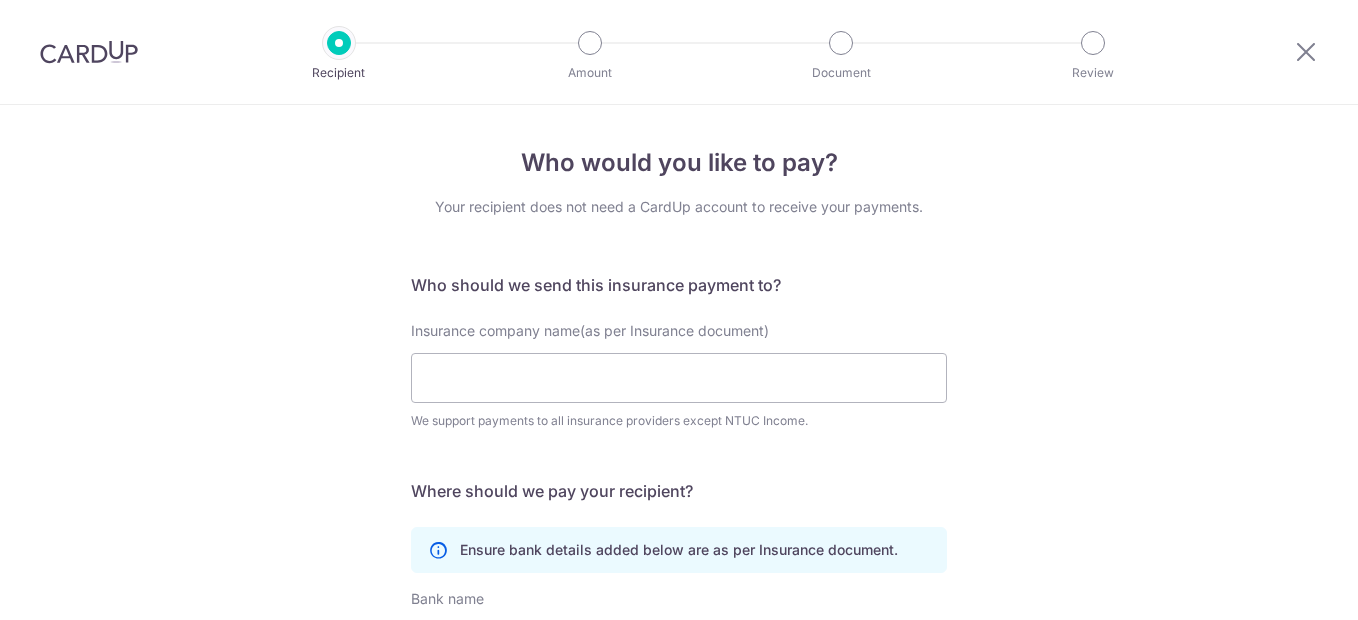 scroll, scrollTop: 0, scrollLeft: 0, axis: both 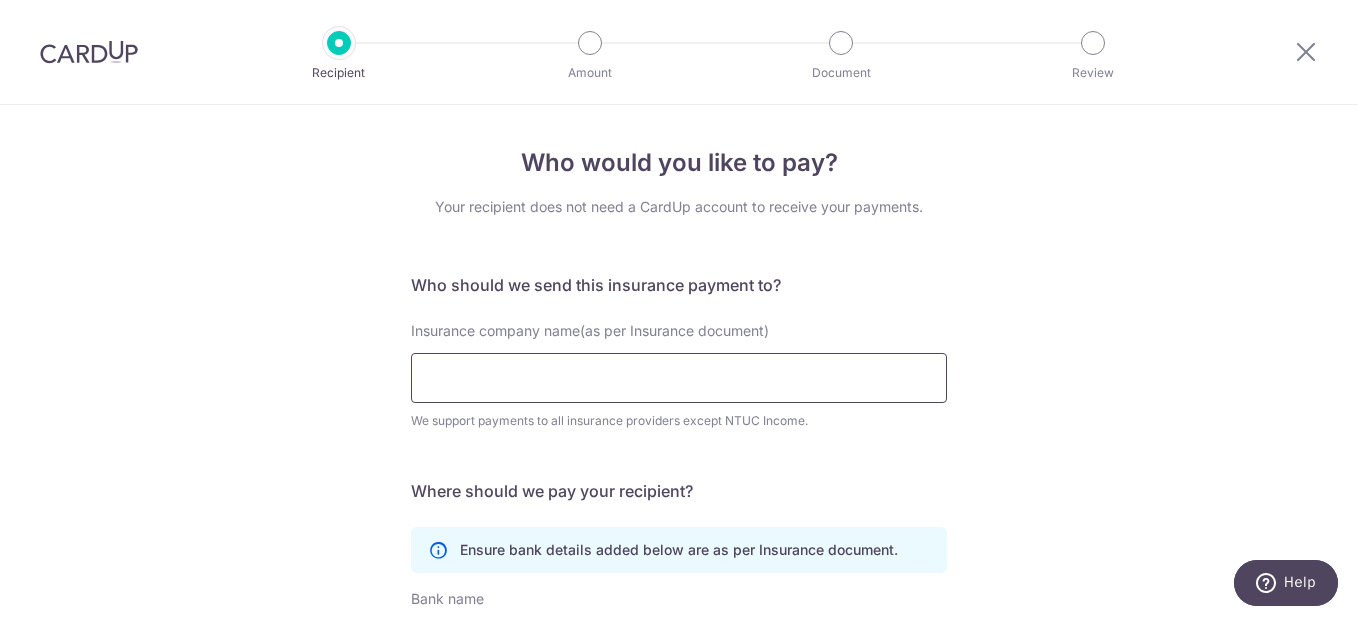 click on "Insurance company name(as per Insurance document)" at bounding box center (679, 378) 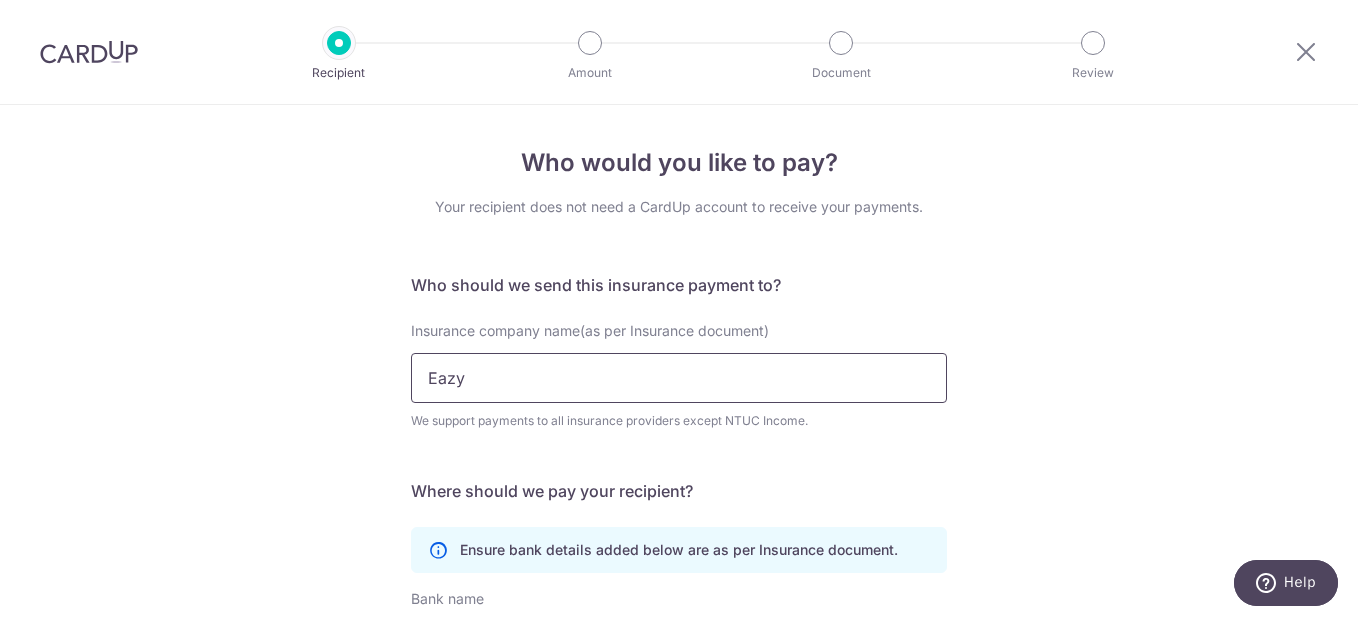 type on "Eazy" 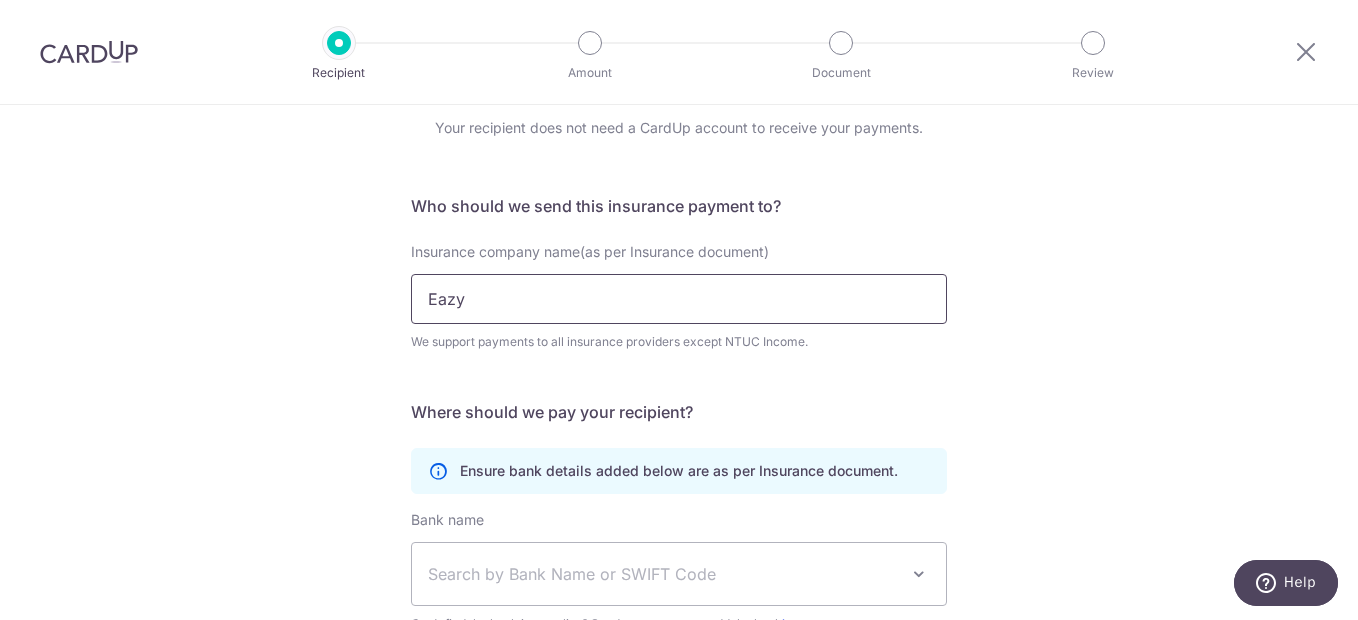 scroll, scrollTop: 200, scrollLeft: 0, axis: vertical 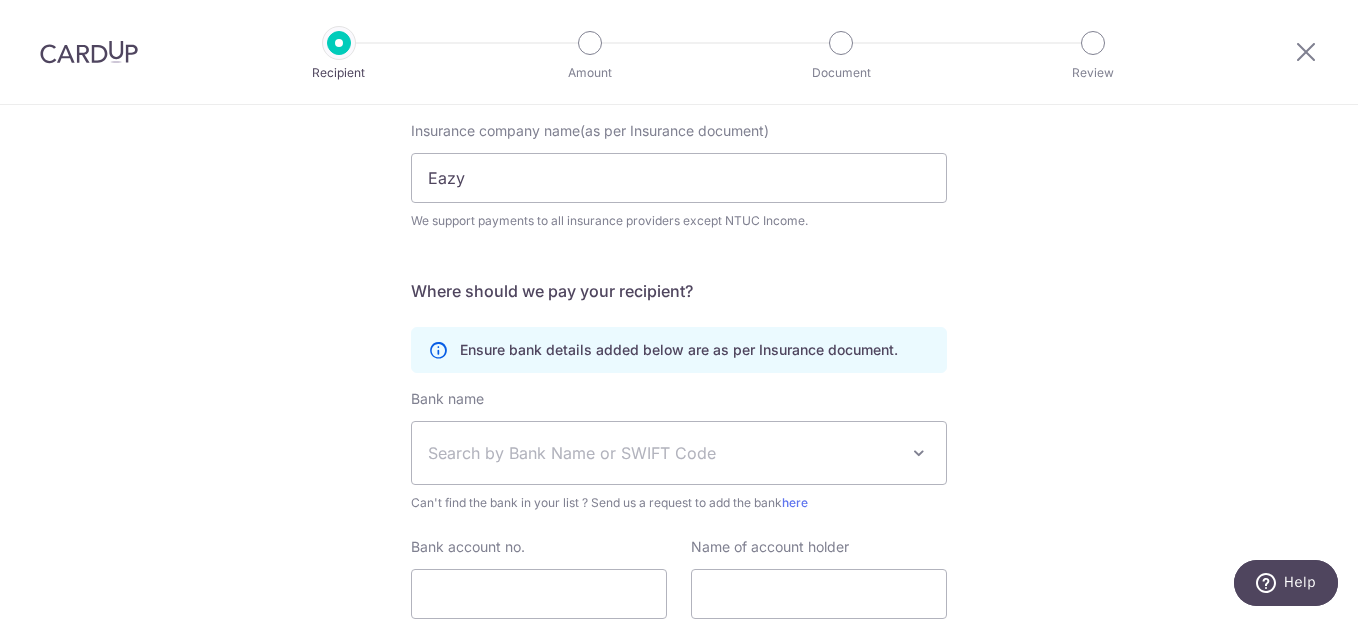 click on "Search by Bank Name or SWIFT Code" at bounding box center [663, 453] 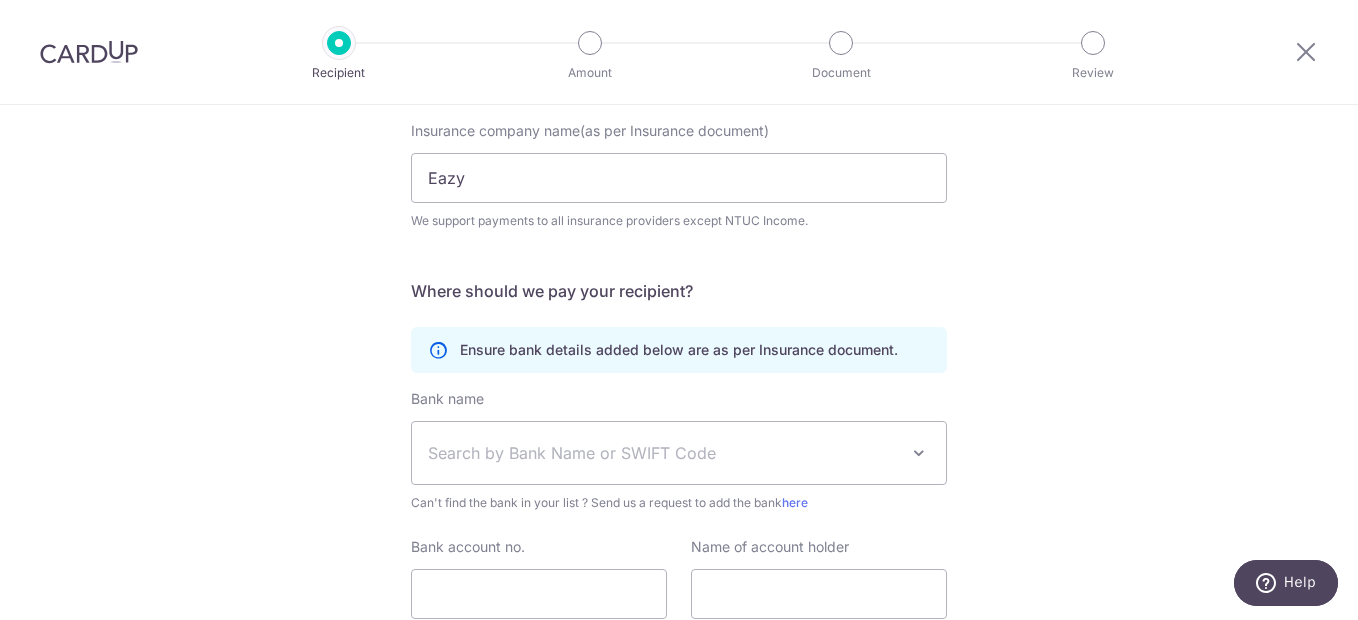 click on "Search by Bank Name or SWIFT Code" at bounding box center [663, 453] 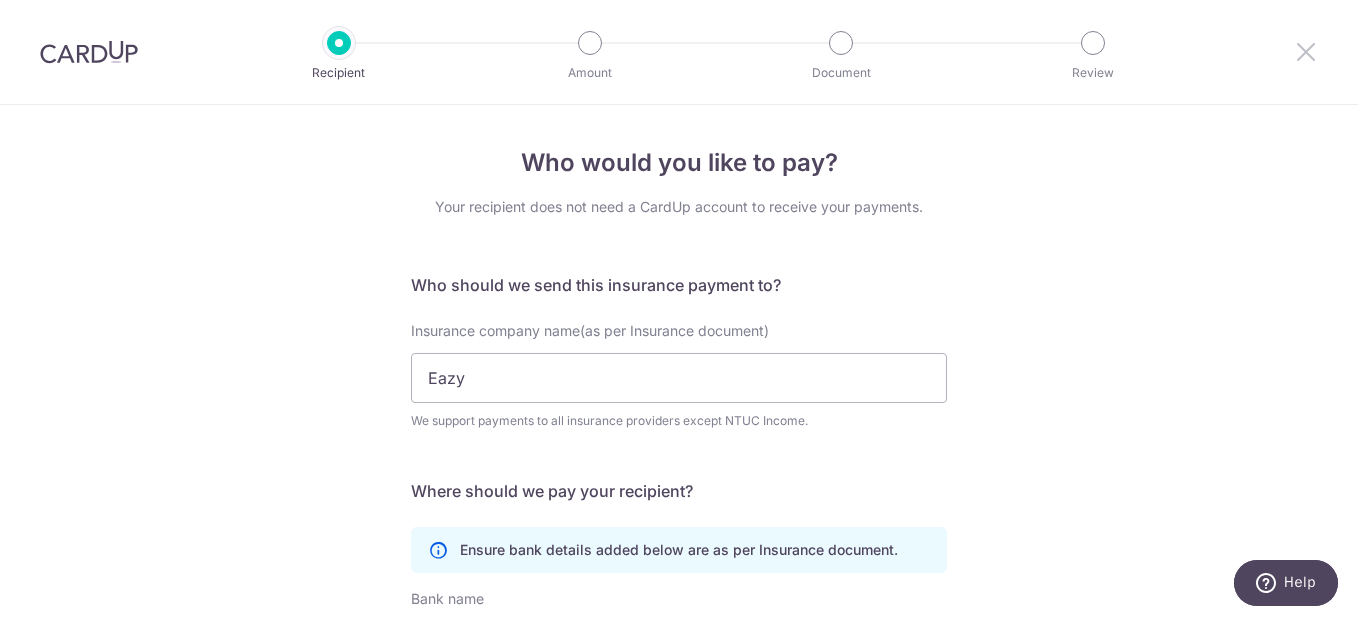 click at bounding box center [1306, 51] 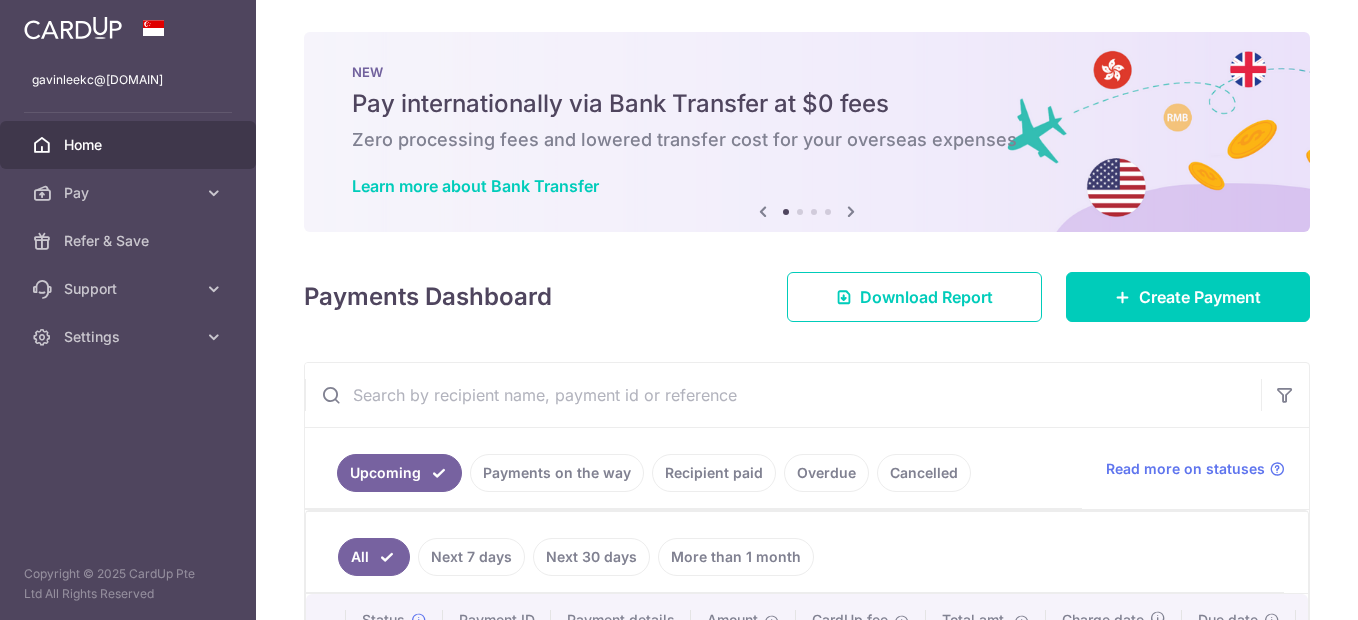 scroll, scrollTop: 0, scrollLeft: 0, axis: both 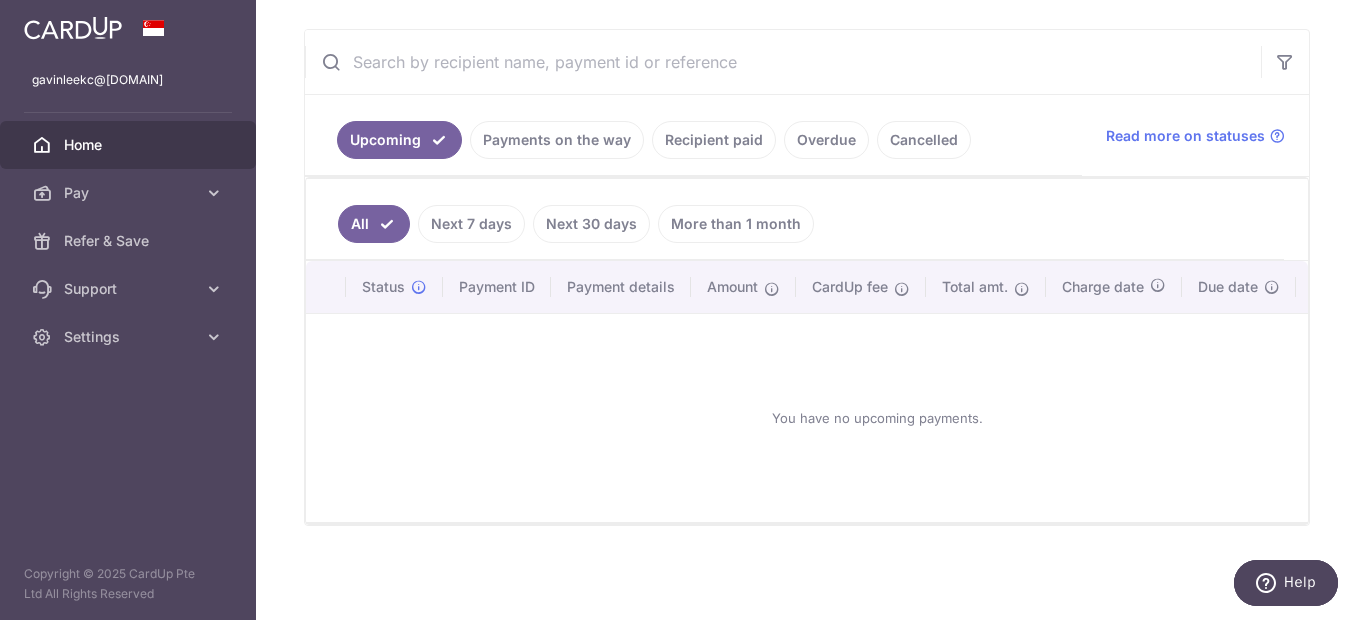 click on "Payments on the way" at bounding box center (557, 140) 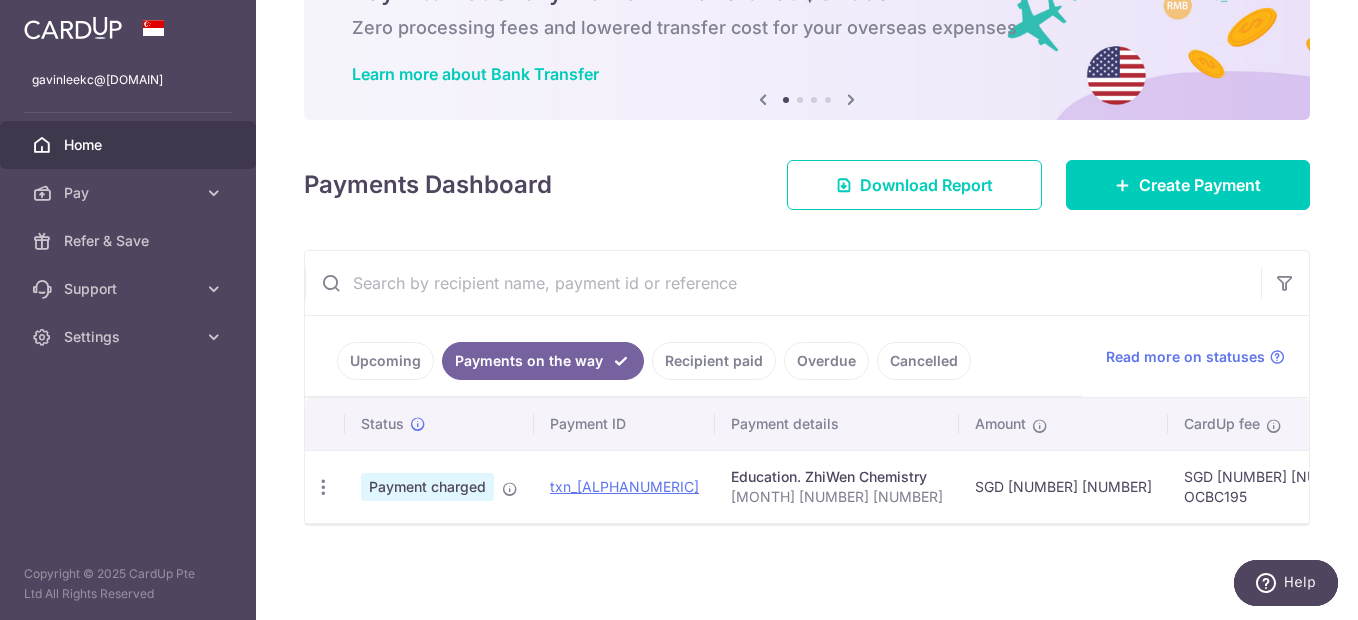 scroll, scrollTop: 0, scrollLeft: 0, axis: both 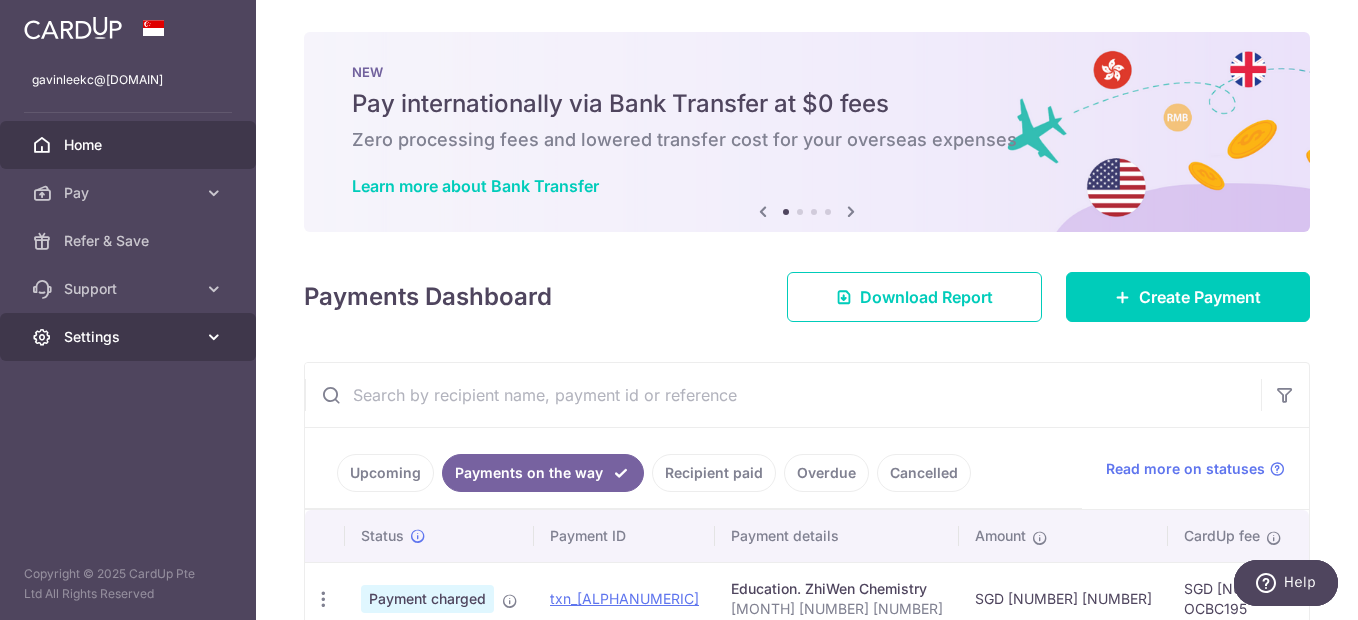 click on "Settings" at bounding box center (128, 337) 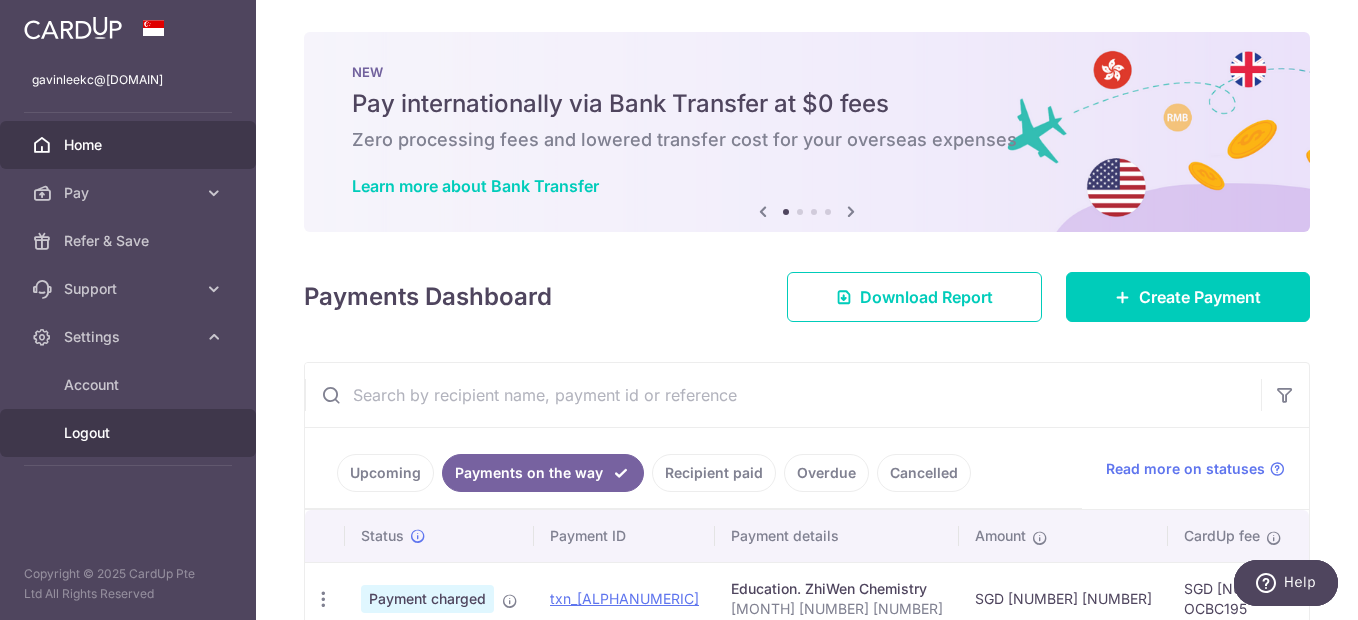 drag, startPoint x: 158, startPoint y: 428, endPoint x: 872, endPoint y: 66, distance: 800.52484 